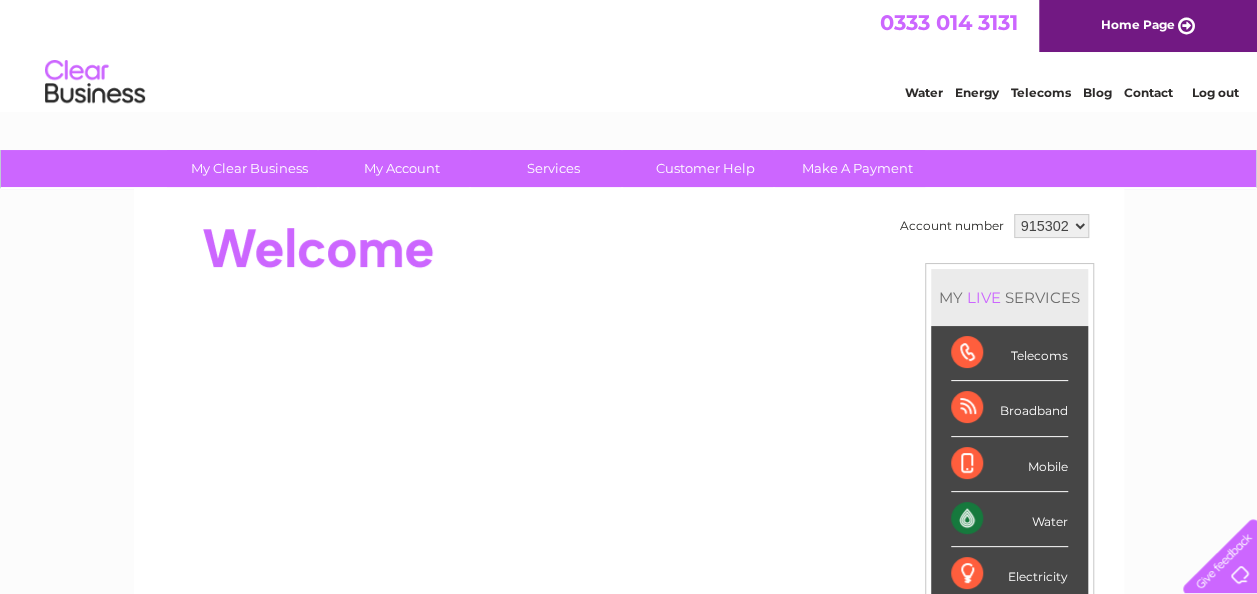 scroll, scrollTop: 0, scrollLeft: 0, axis: both 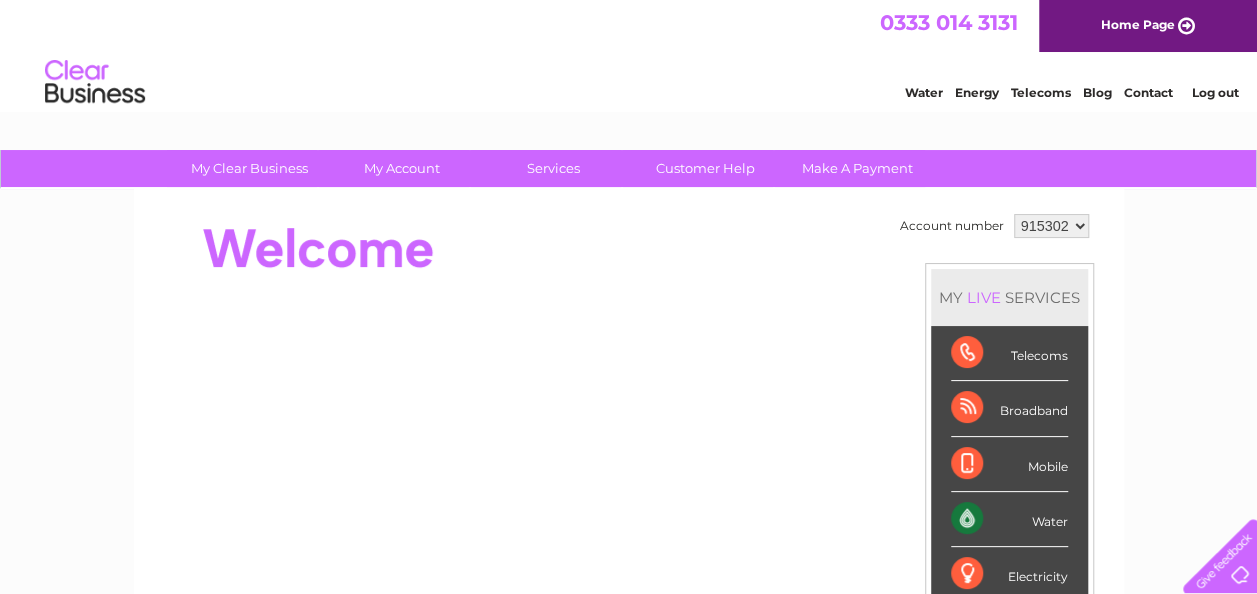 click on "915302
940308" at bounding box center [1051, 226] 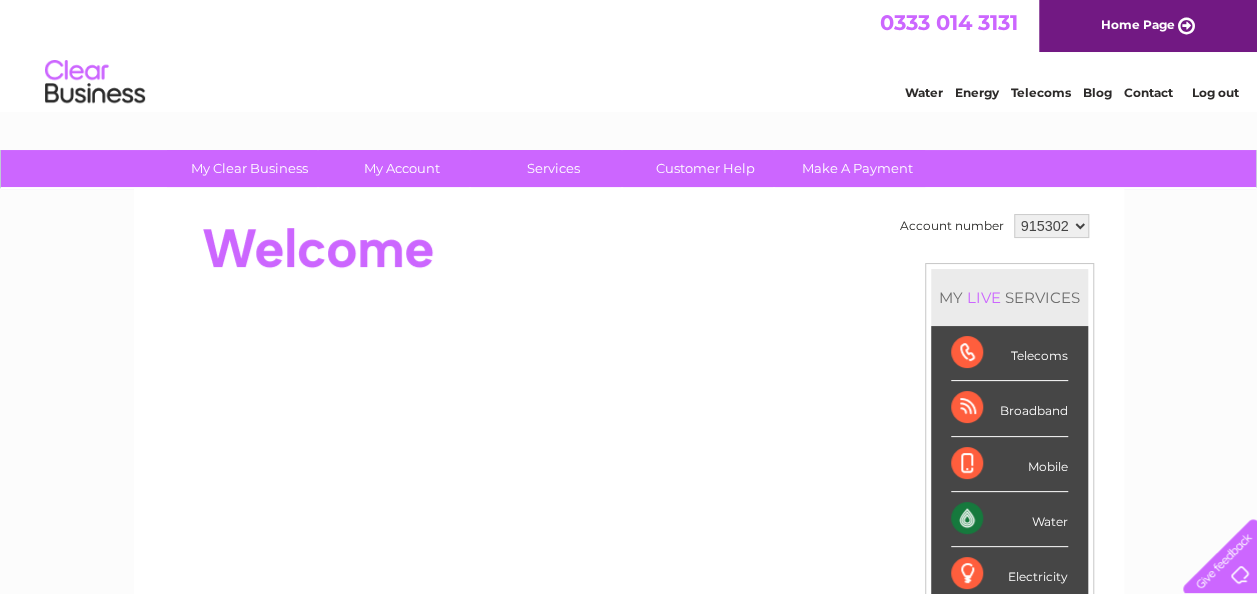 scroll, scrollTop: 0, scrollLeft: 0, axis: both 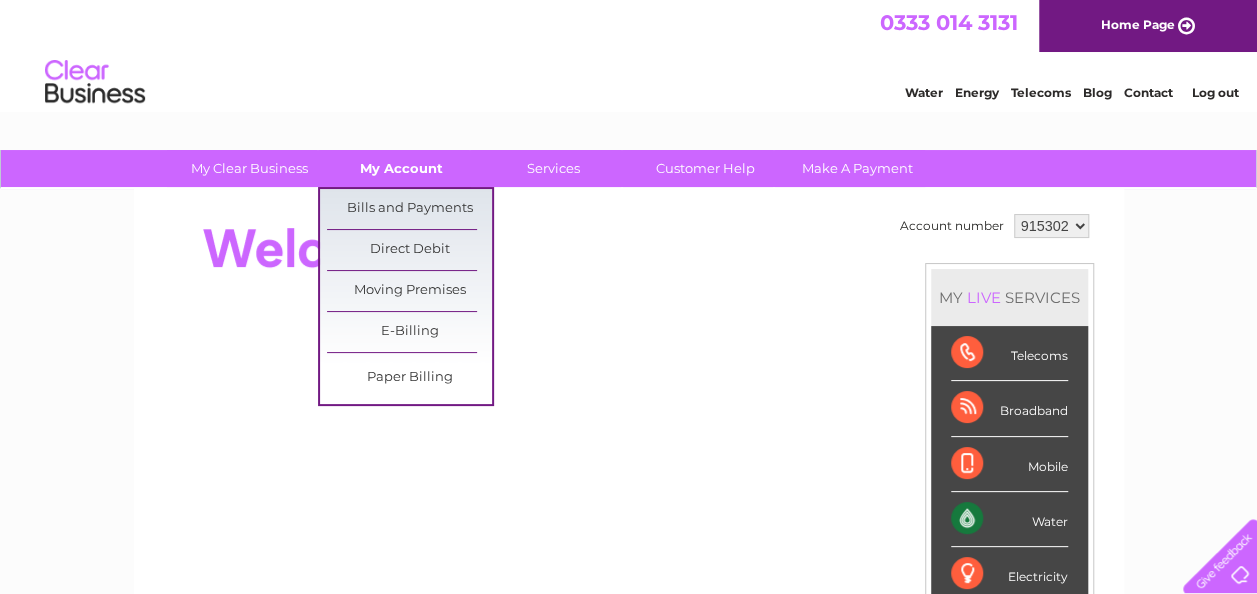 click on "My Account" at bounding box center (401, 168) 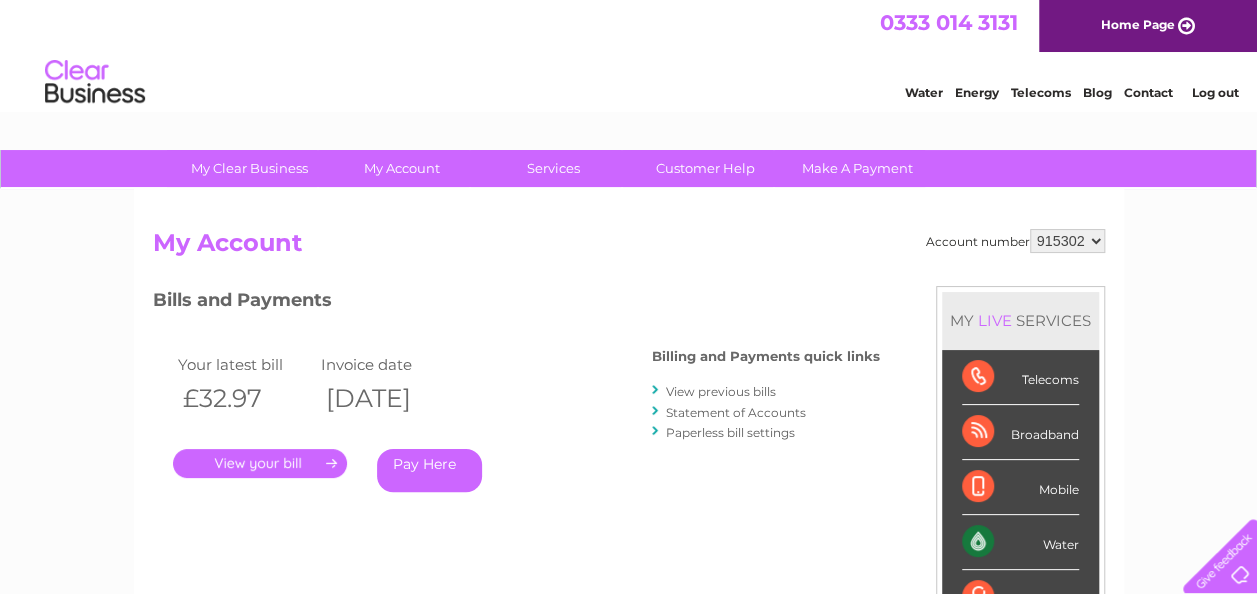 scroll, scrollTop: 0, scrollLeft: 0, axis: both 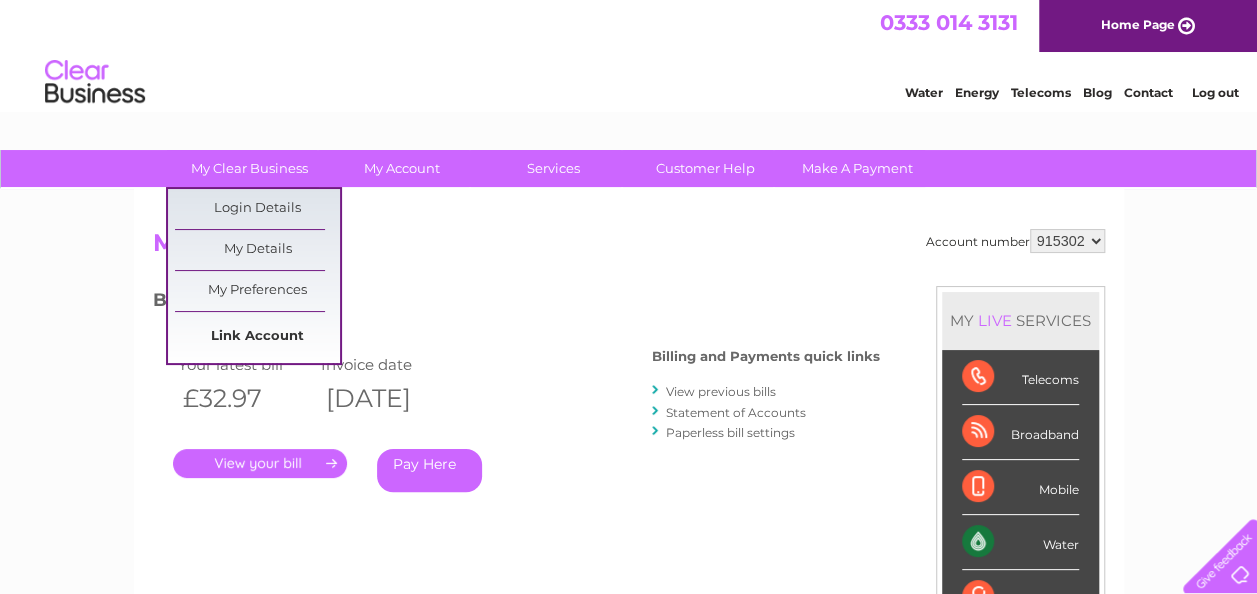click on "Link Account" at bounding box center (257, 337) 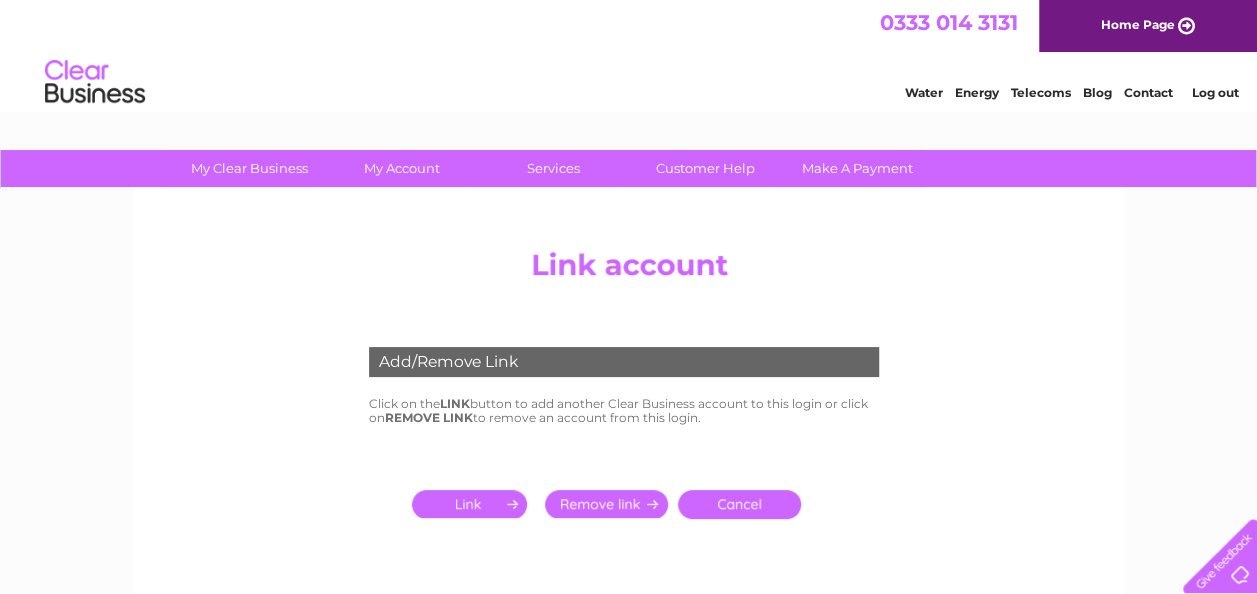 scroll, scrollTop: 0, scrollLeft: 0, axis: both 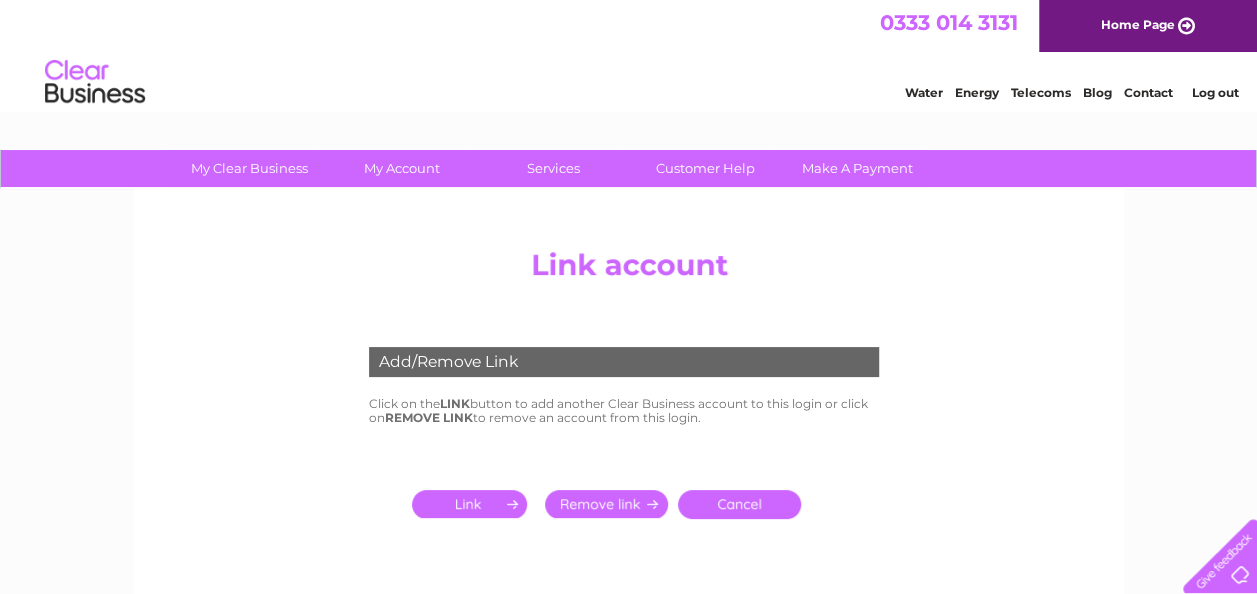click at bounding box center [473, 504] 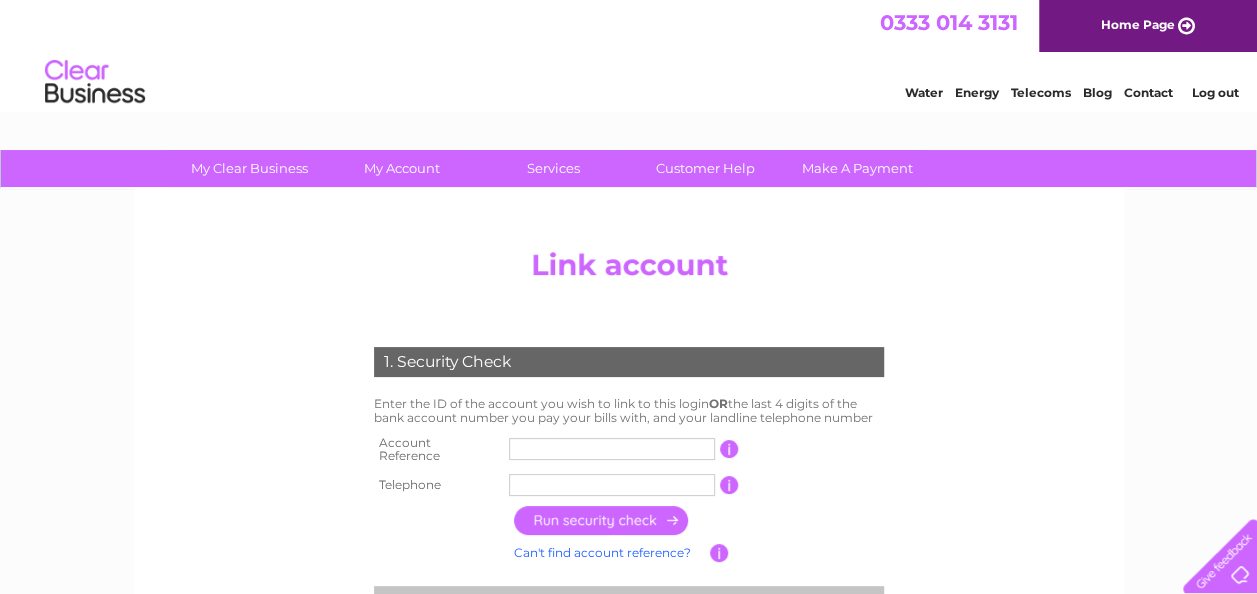 click at bounding box center (612, 449) 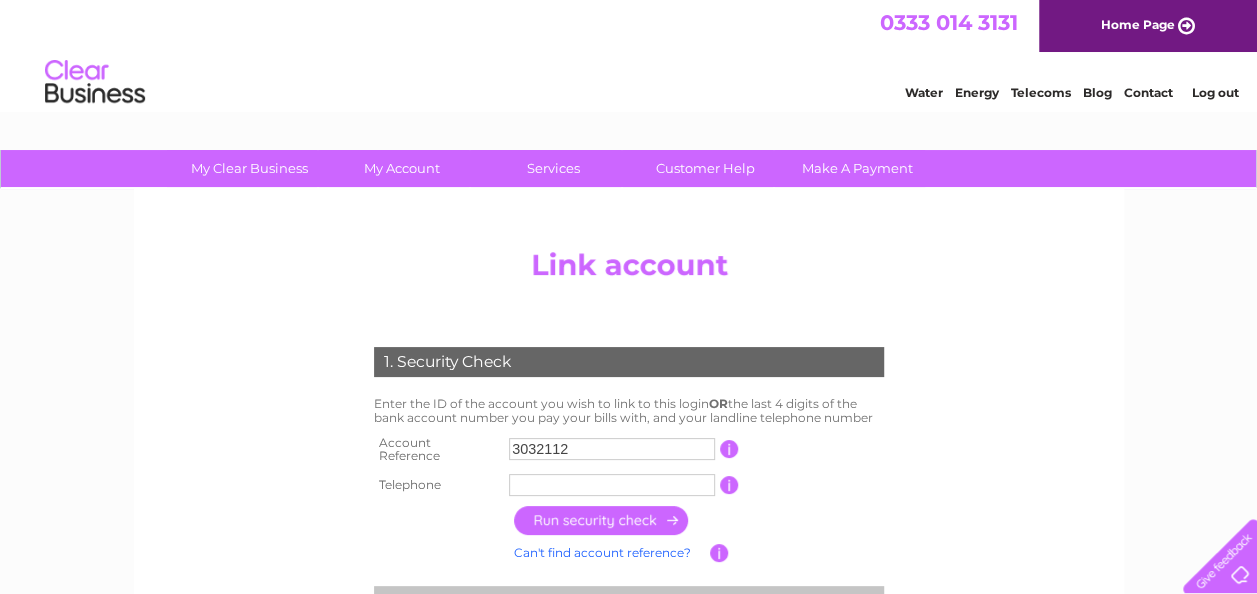 type on "3032112" 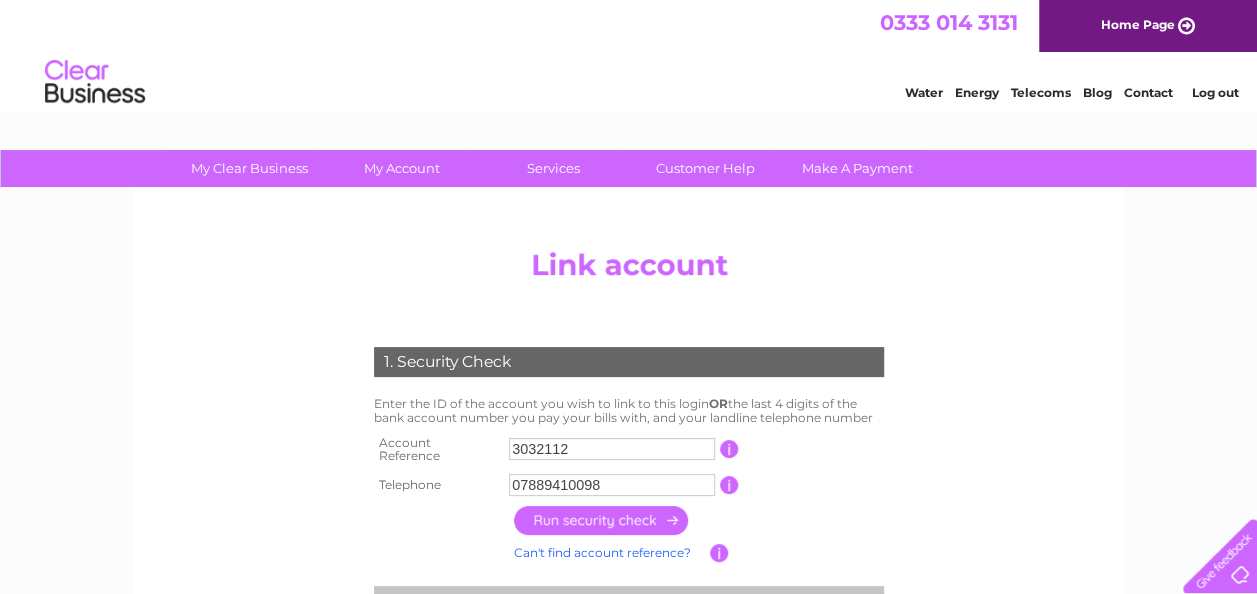 type on "07889410098" 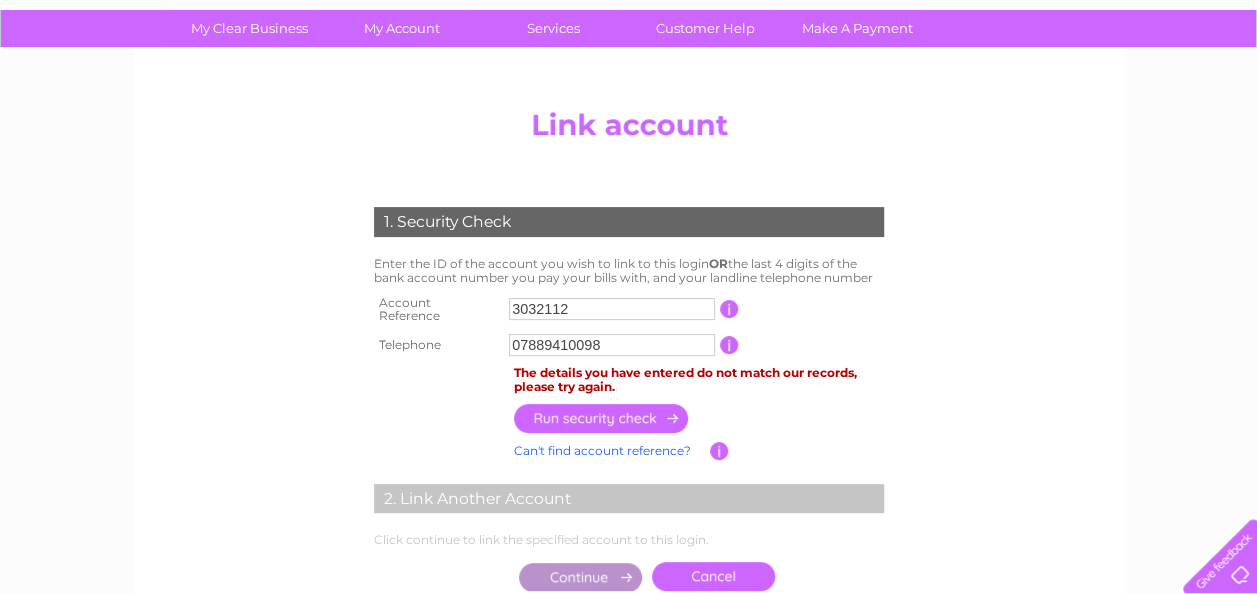 scroll, scrollTop: 200, scrollLeft: 0, axis: vertical 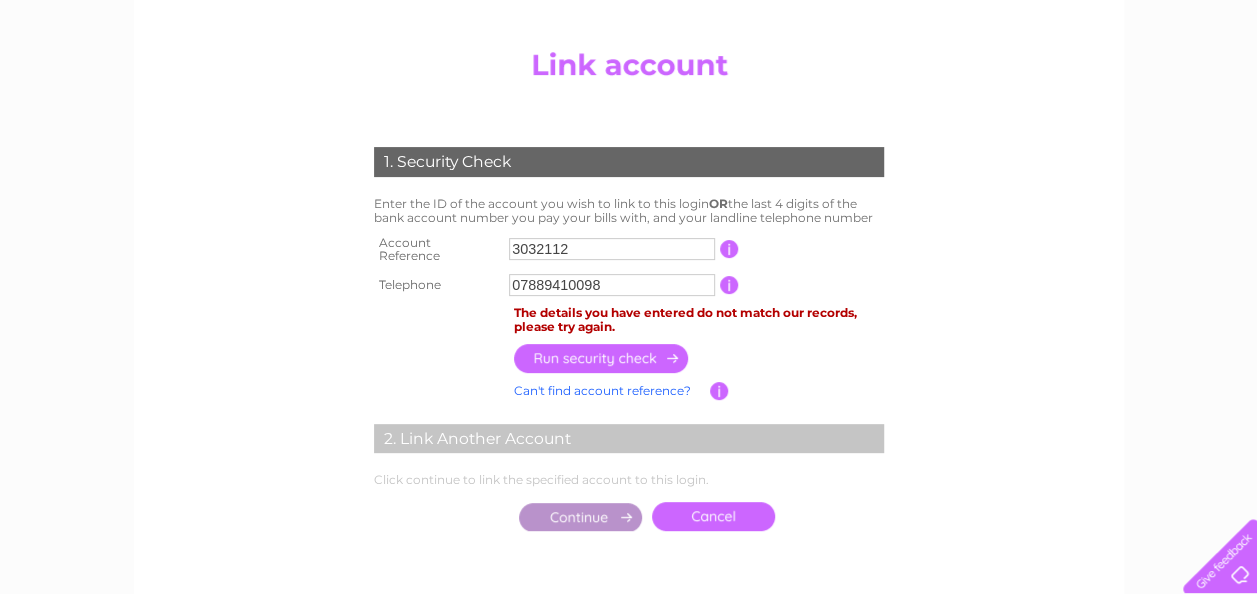 click at bounding box center [719, 391] 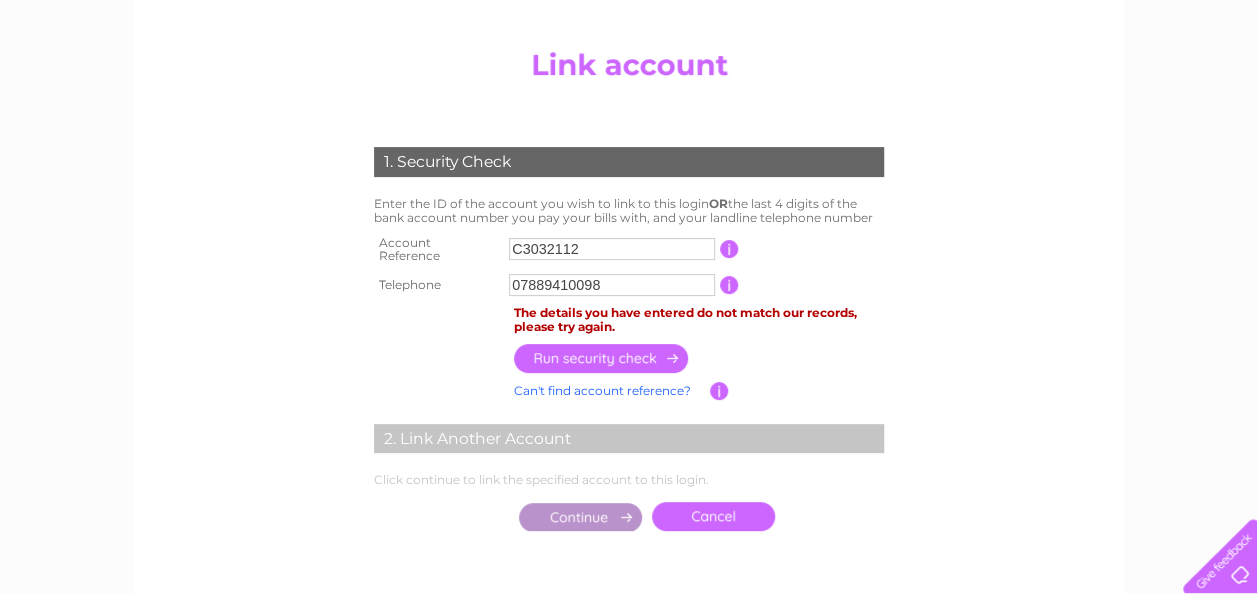 type on "3032112" 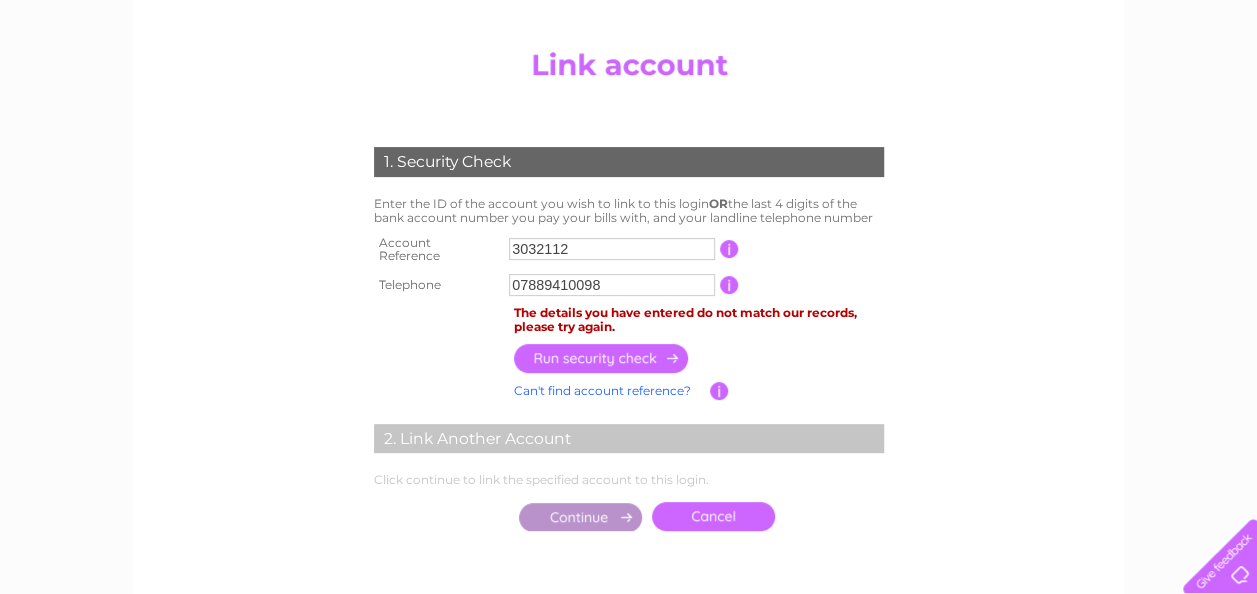 click on "Cancel" at bounding box center (713, 516) 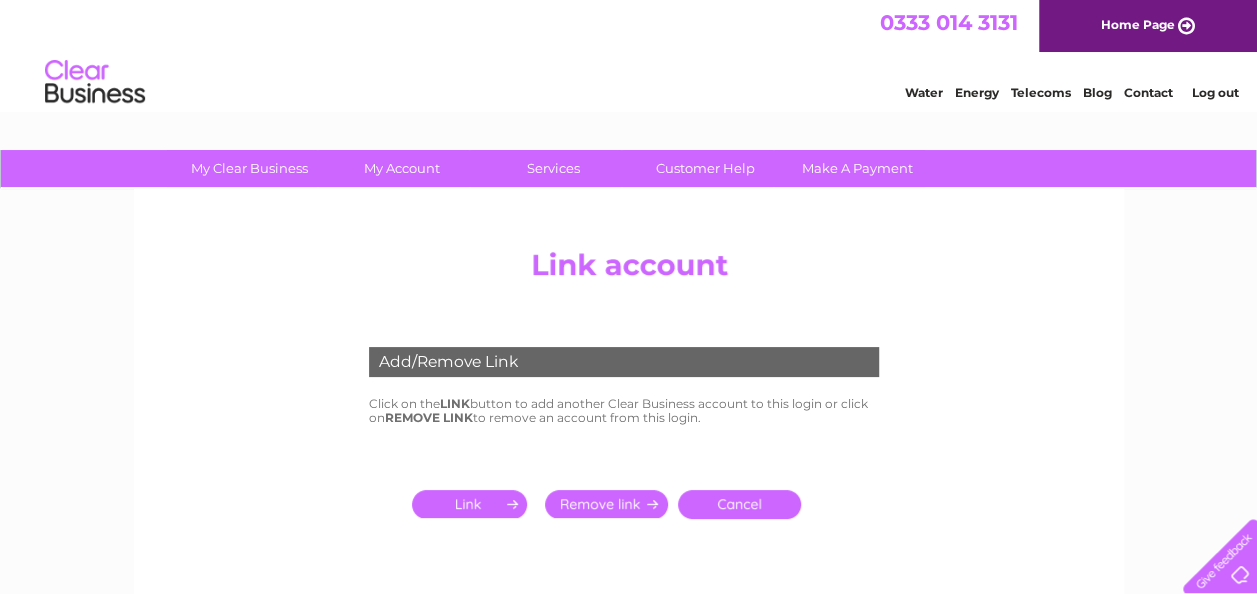 scroll, scrollTop: 0, scrollLeft: 0, axis: both 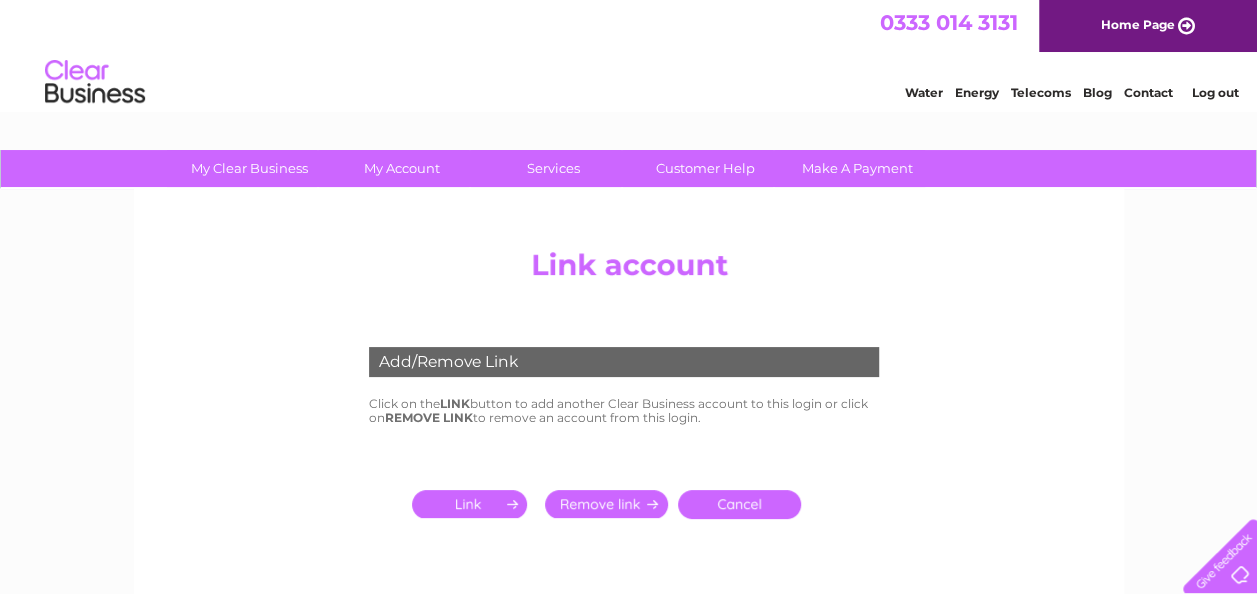 click at bounding box center (473, 504) 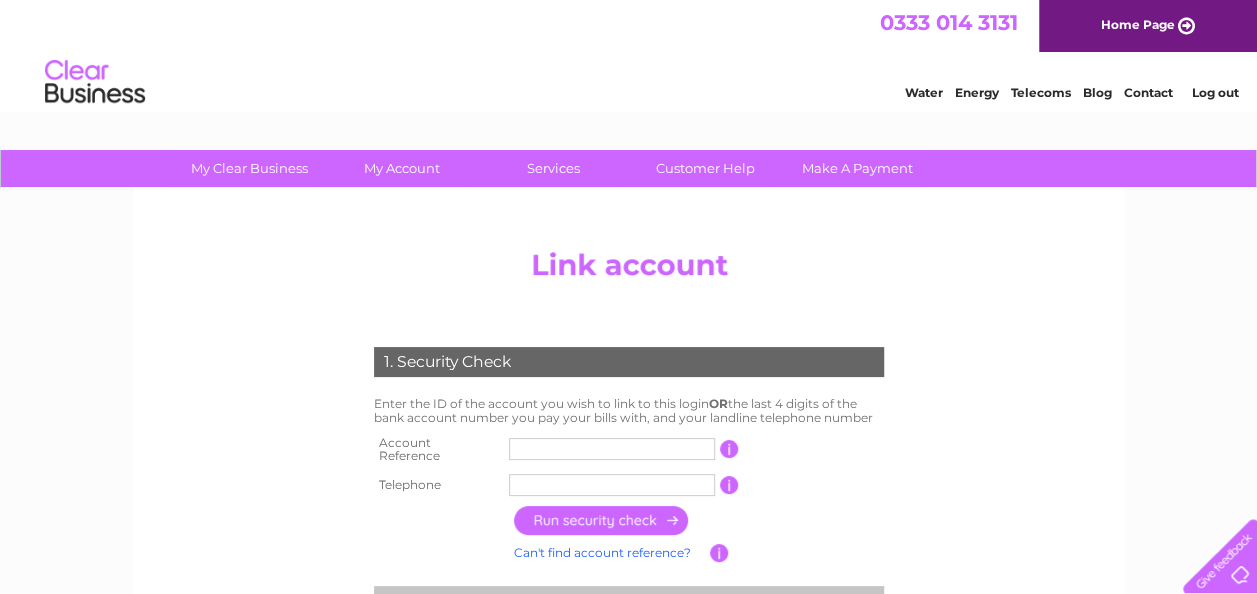 click at bounding box center (612, 449) 